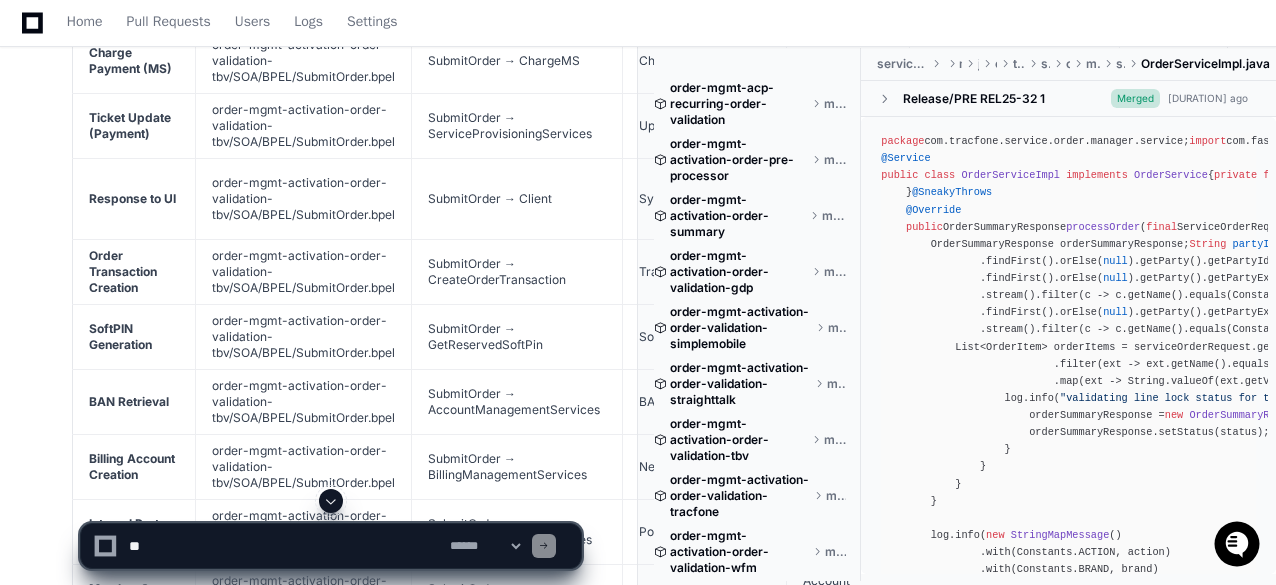 scroll, scrollTop: 52262, scrollLeft: 0, axis: vertical 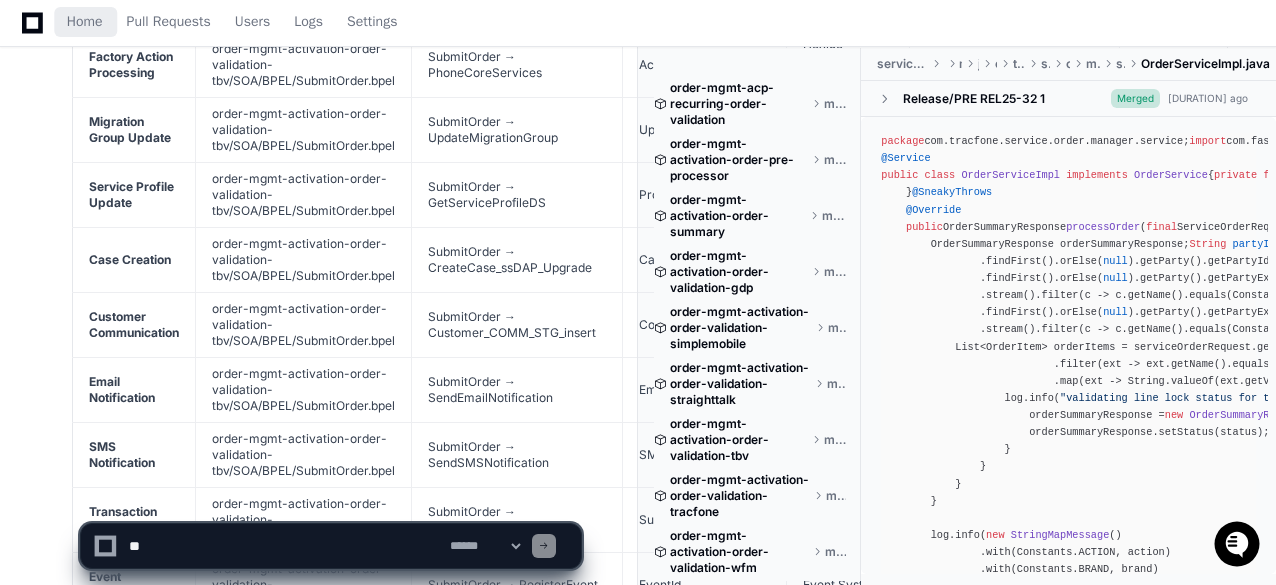 click on "Home" at bounding box center [85, 22] 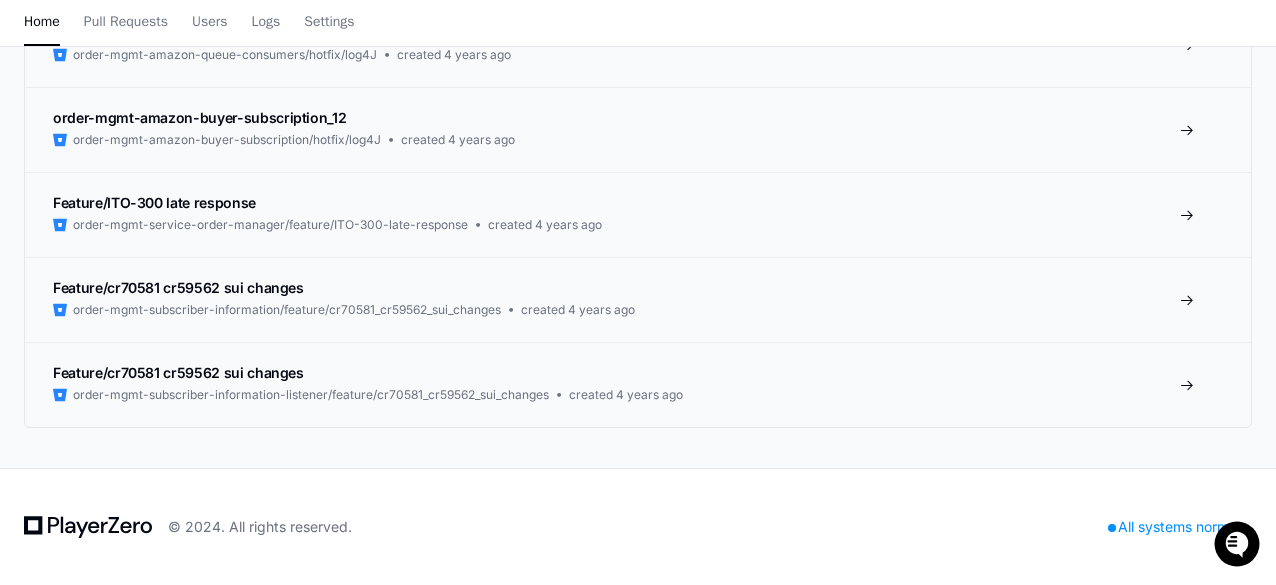 scroll, scrollTop: 0, scrollLeft: 0, axis: both 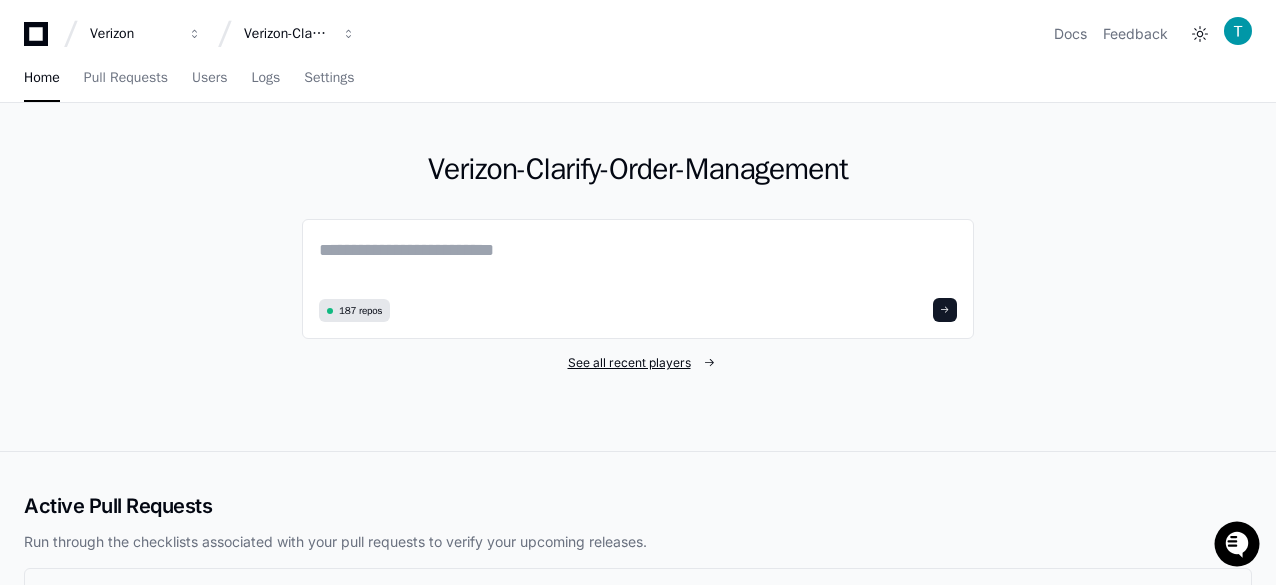 click on "See all recent players" 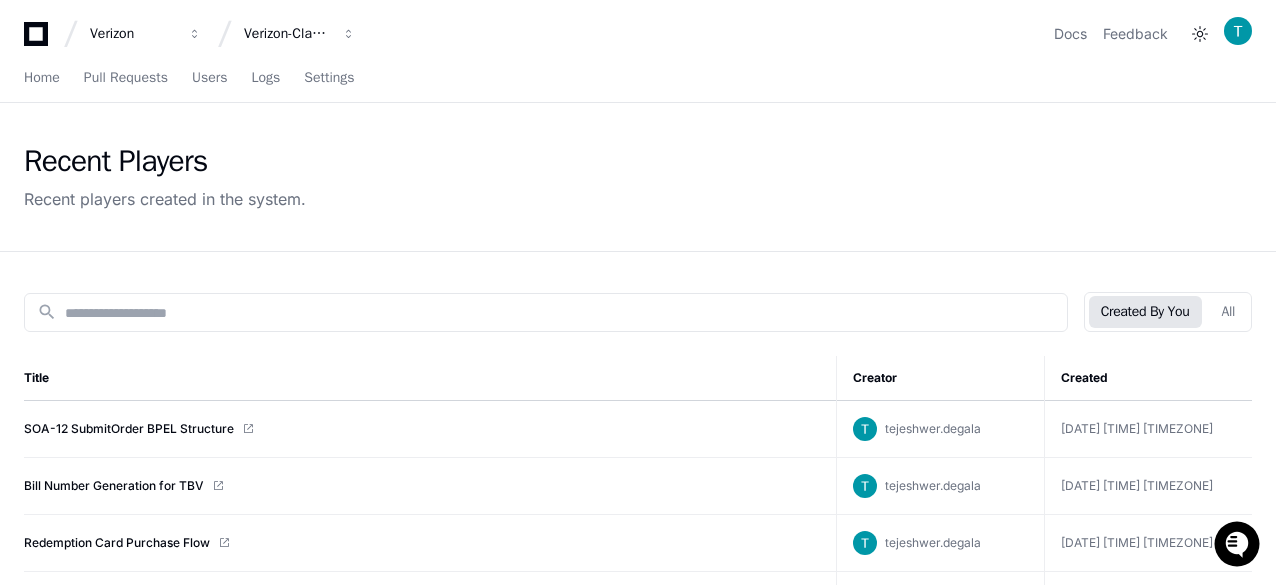 click on "Redemption Card Purchase Flow" 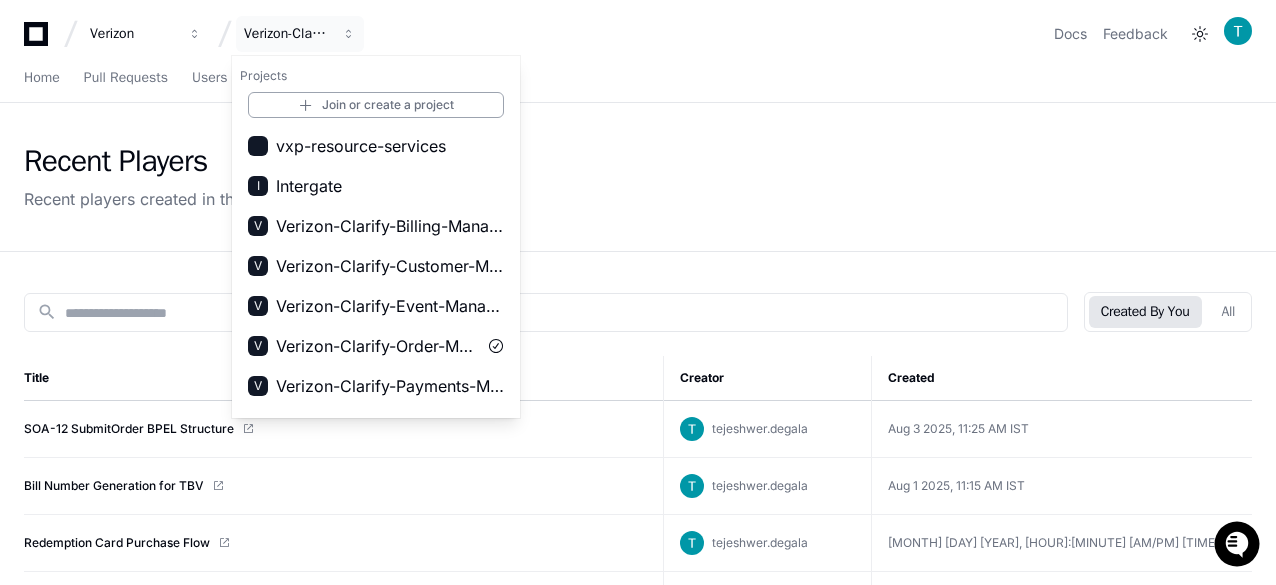 scroll, scrollTop: 0, scrollLeft: 0, axis: both 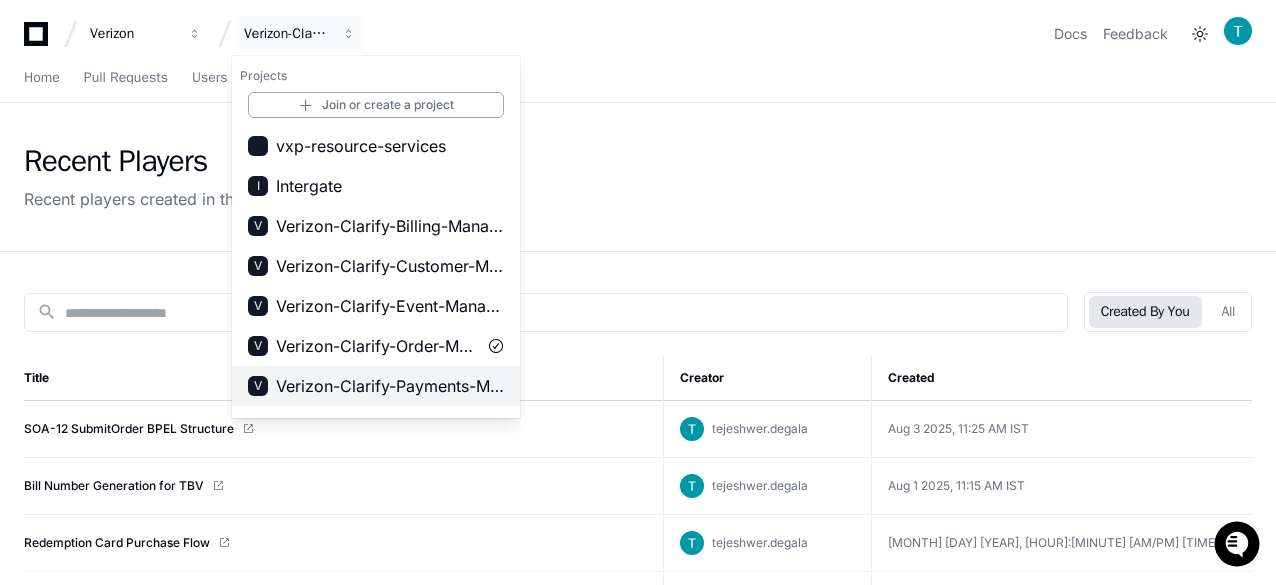click on "Verizon-Clarify-Payments-Management" at bounding box center [390, 386] 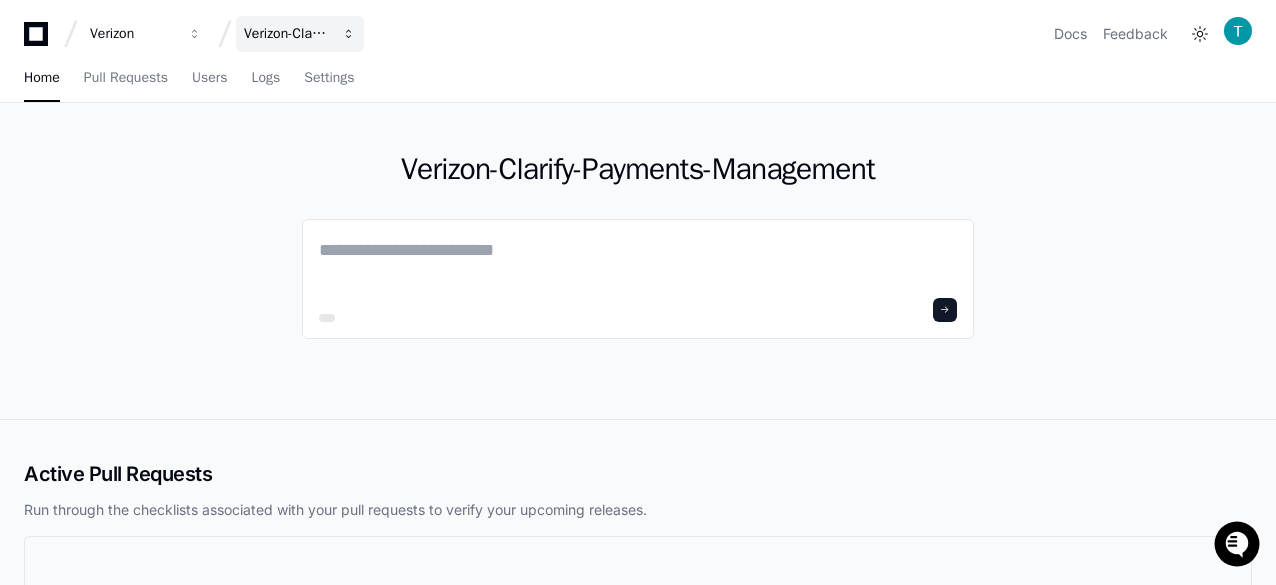 click on "Verizon-Clarify-Payments-Management" at bounding box center [133, 34] 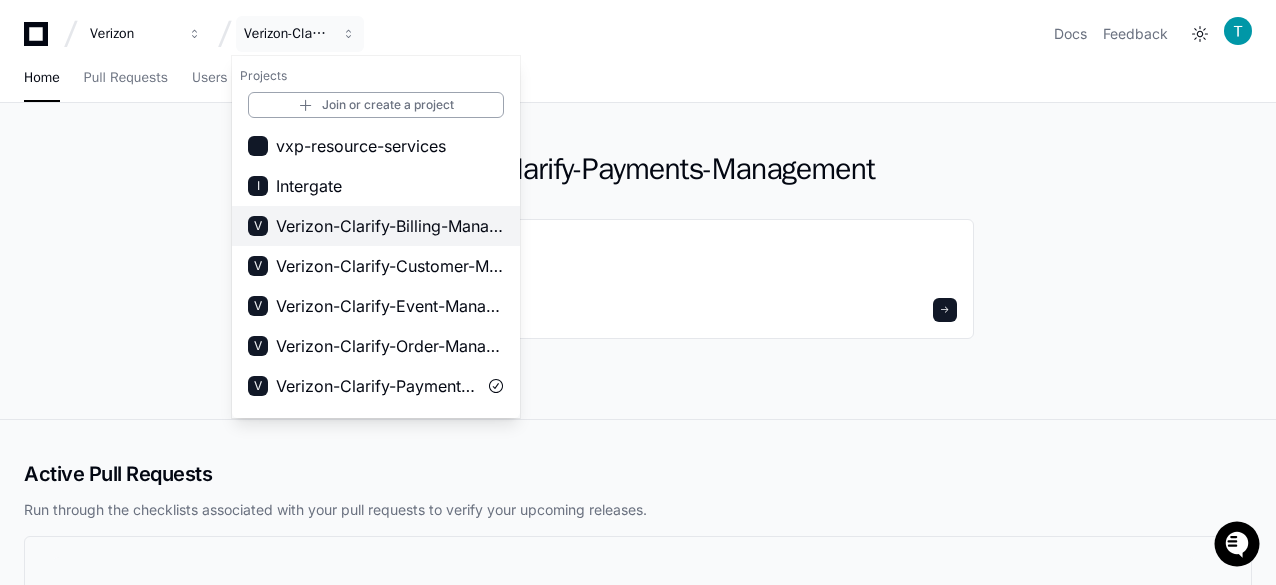 click on "Verizon-Clarify-Billing-Management" at bounding box center (390, 226) 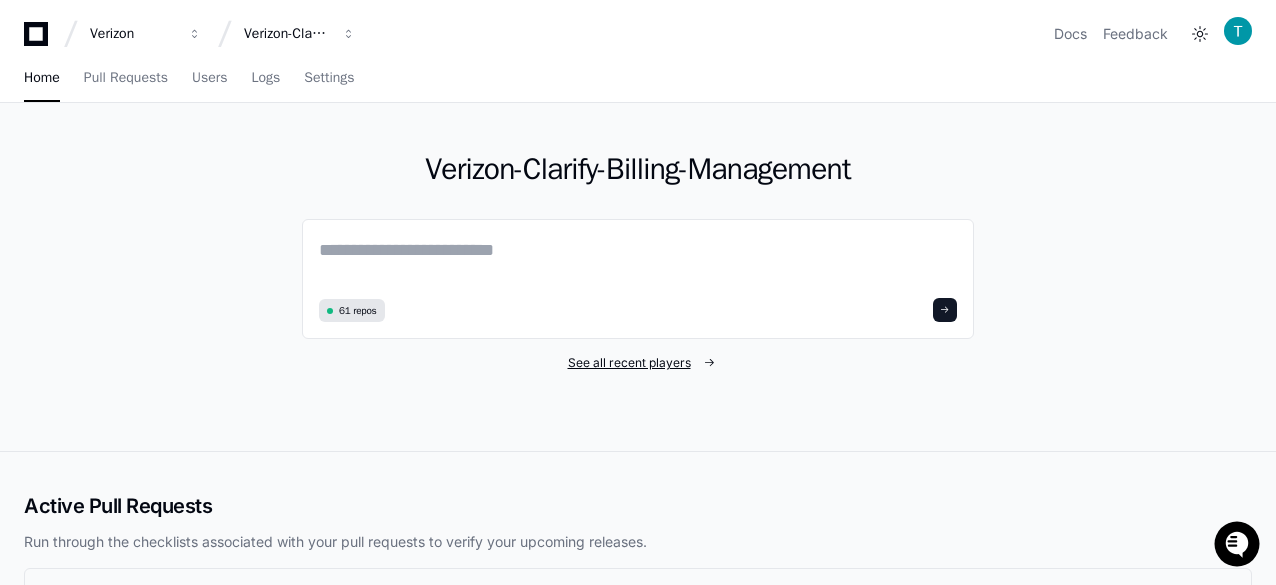 click on "See all recent players" 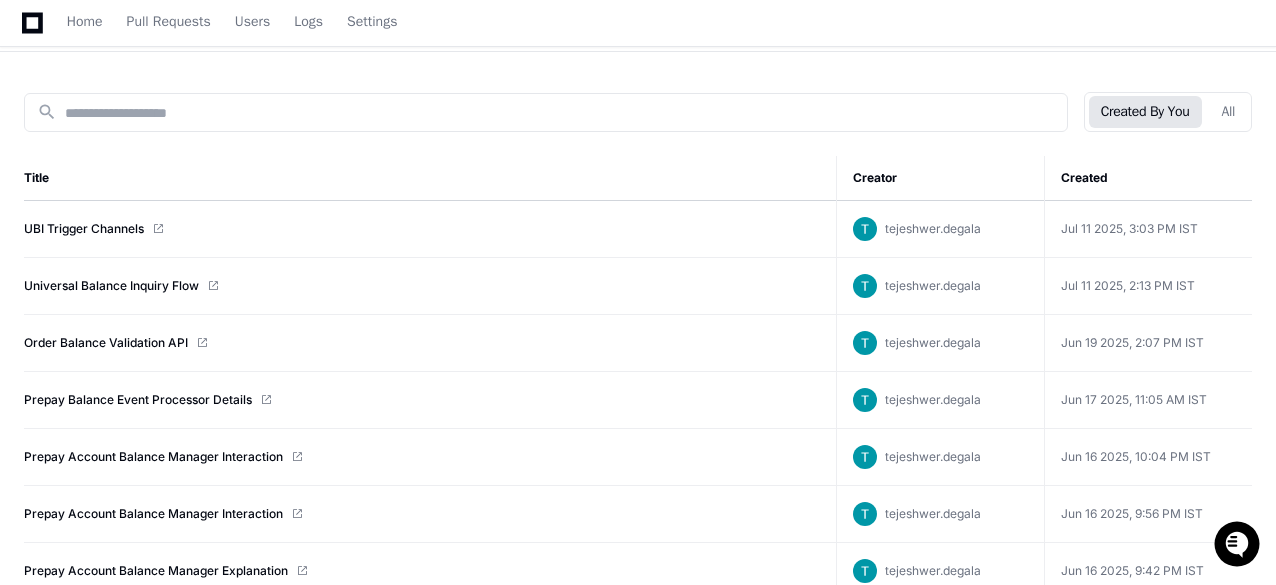 scroll, scrollTop: 251, scrollLeft: 0, axis: vertical 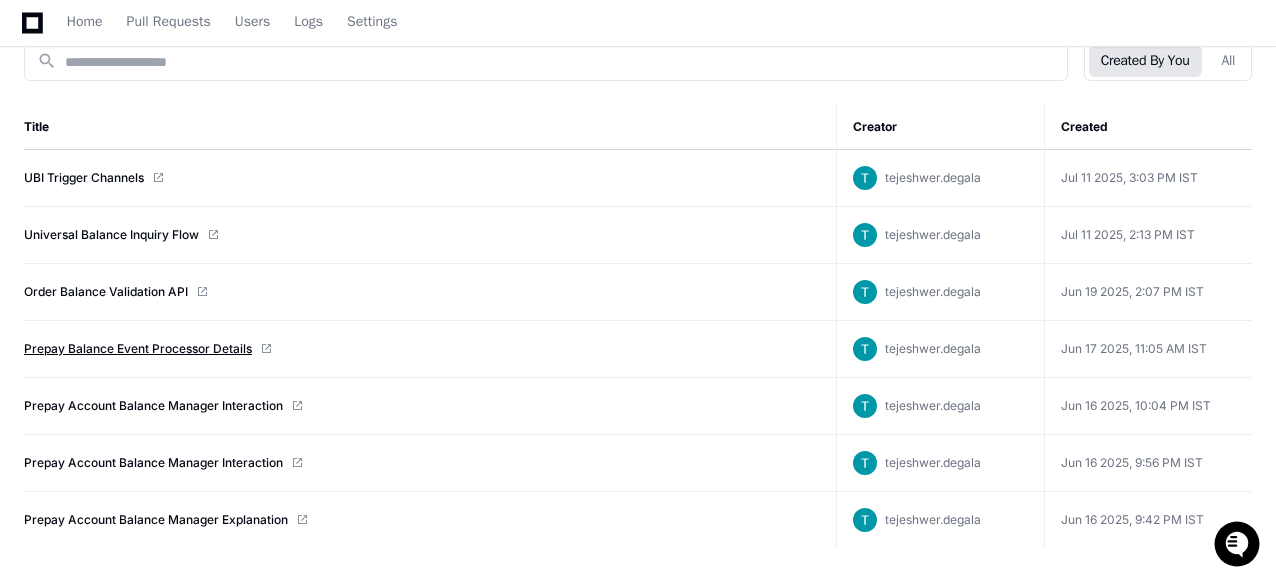 click on "Prepay Balance Event Processor Details" 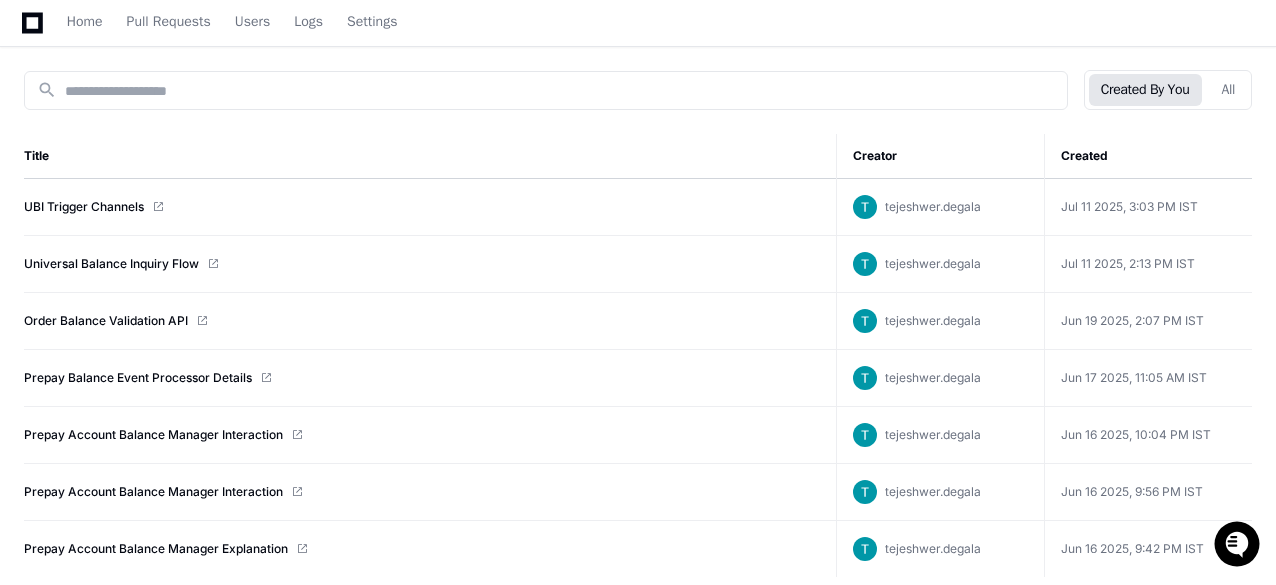 scroll, scrollTop: 251, scrollLeft: 0, axis: vertical 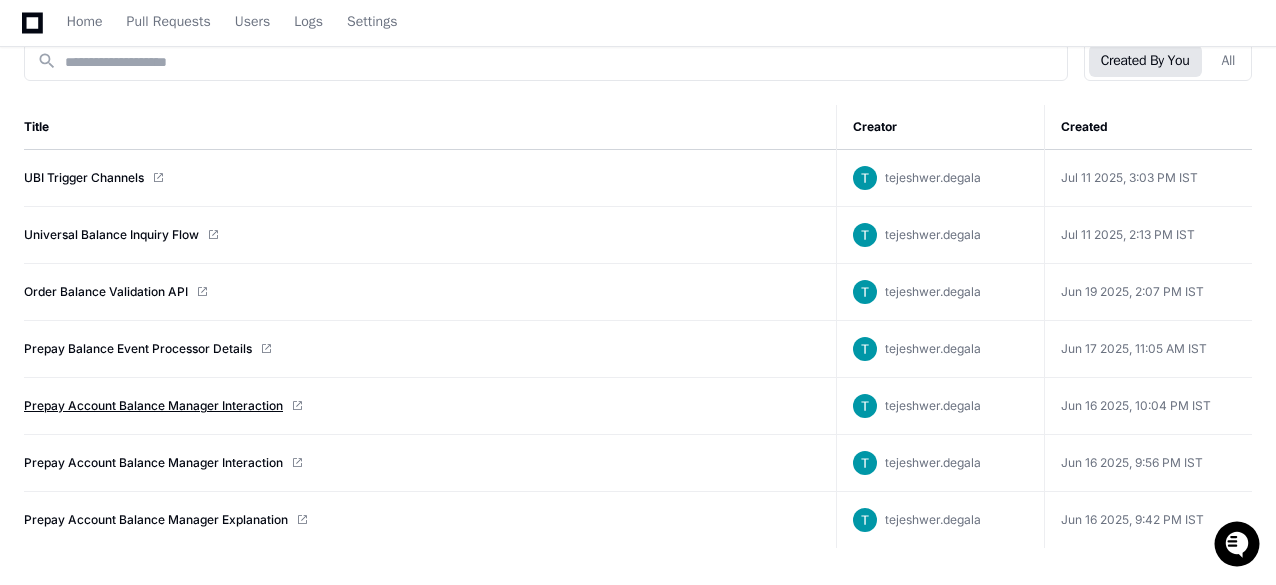 click on "Prepay Account Balance Manager Interaction" 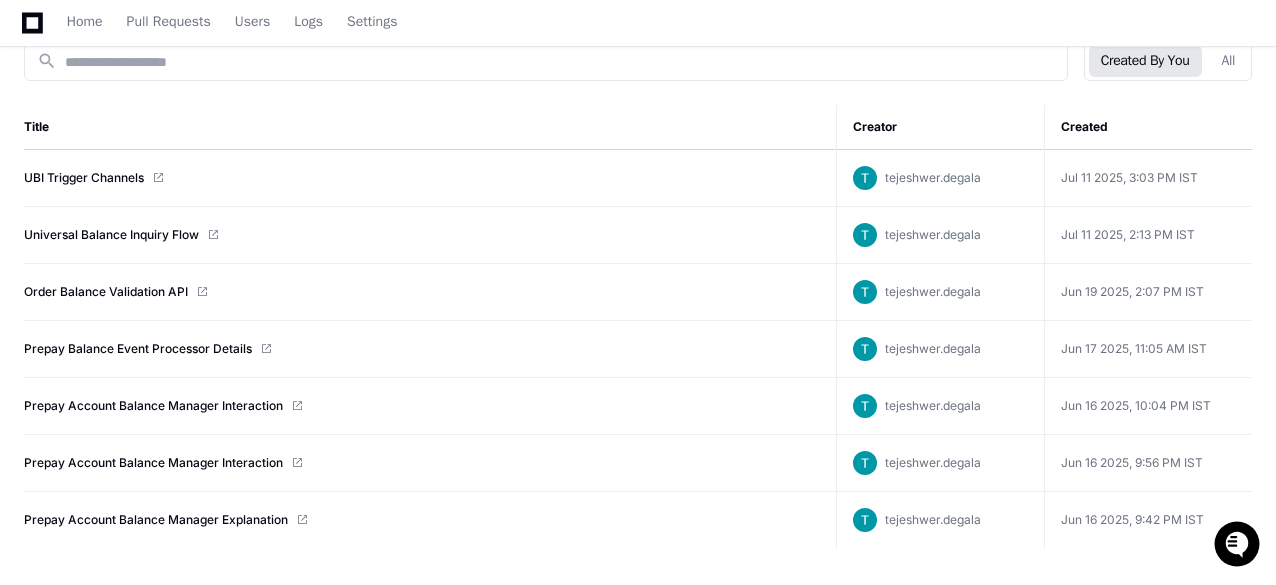 scroll, scrollTop: 0, scrollLeft: 0, axis: both 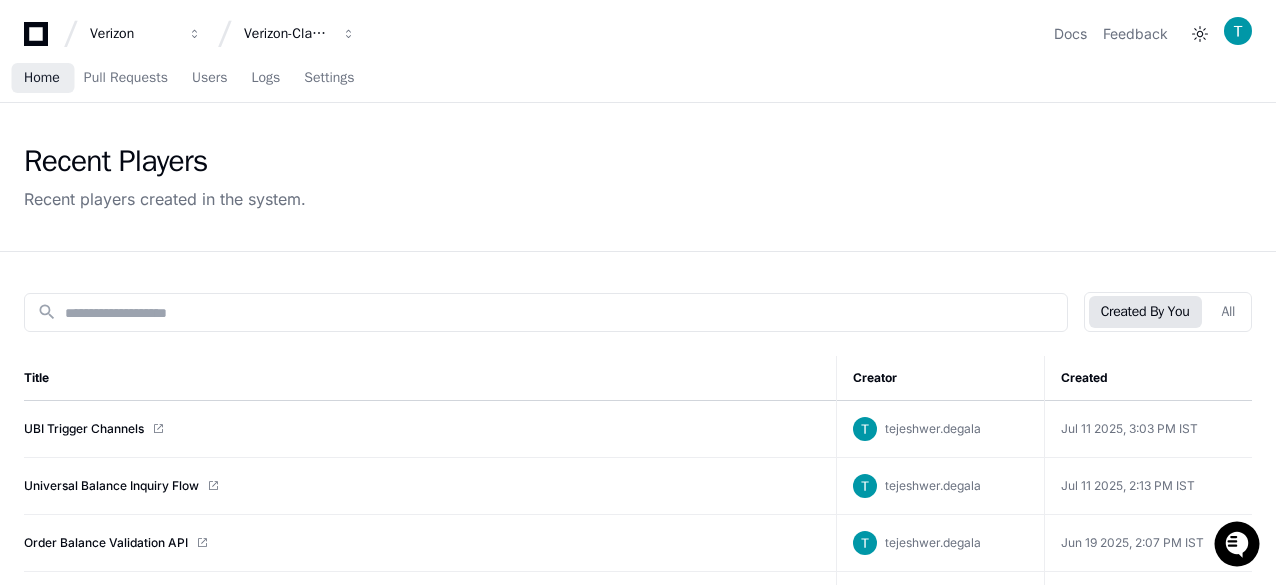 click on "Home" at bounding box center (42, 79) 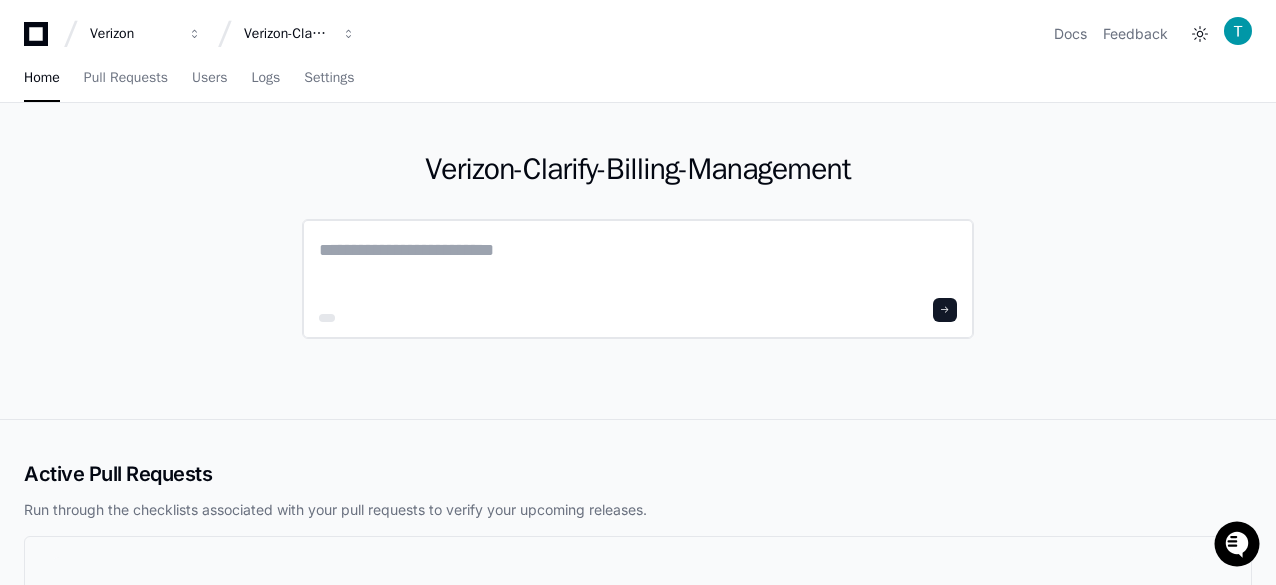 click 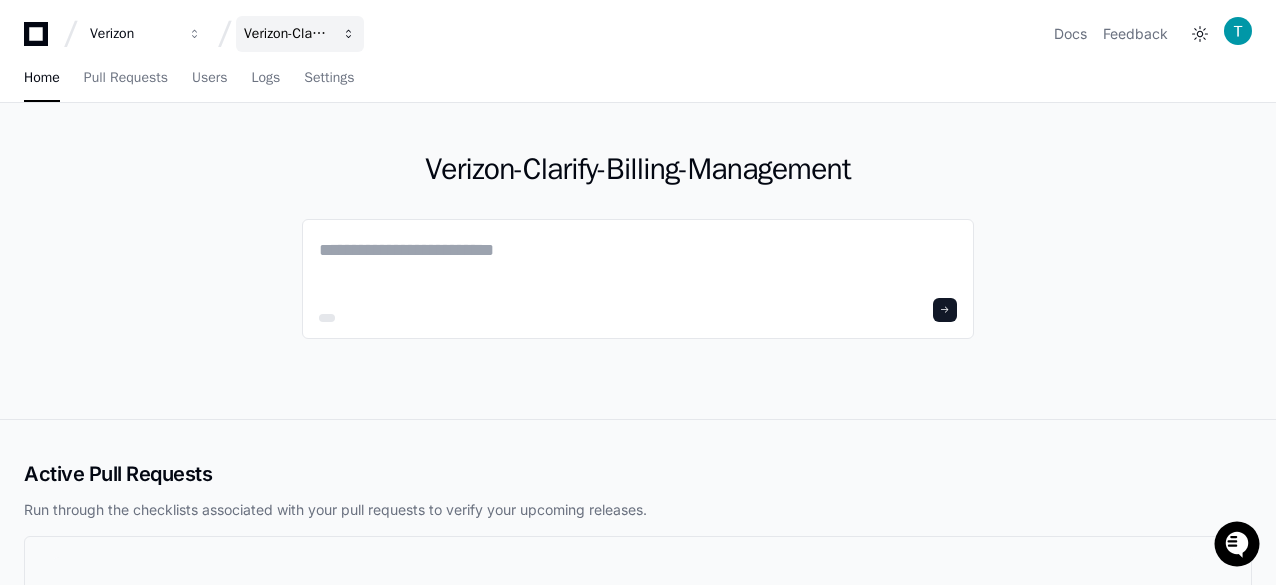 click on "Verizon-Clarify-Billing-Management" at bounding box center (133, 34) 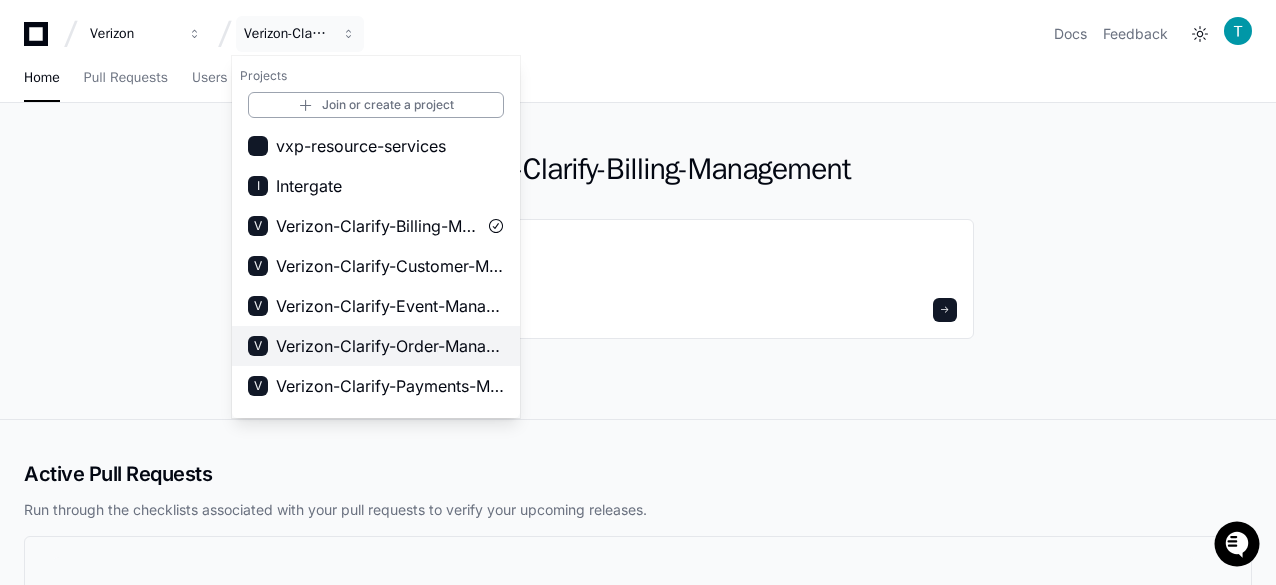click on "Verizon-Clarify-Order-Management" at bounding box center [390, 346] 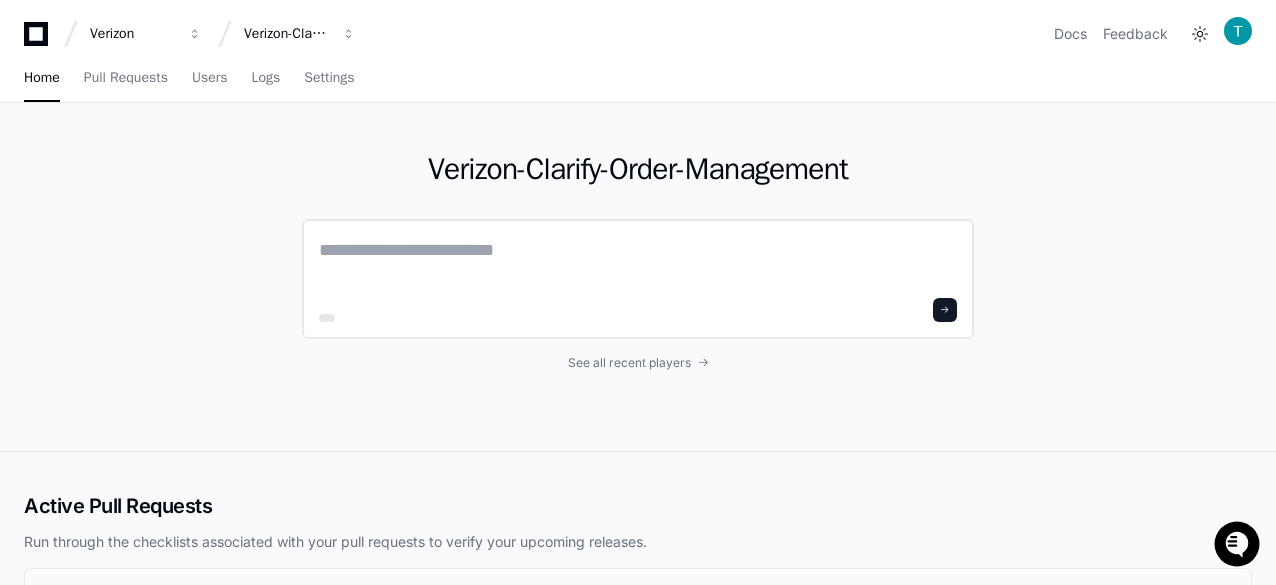 click 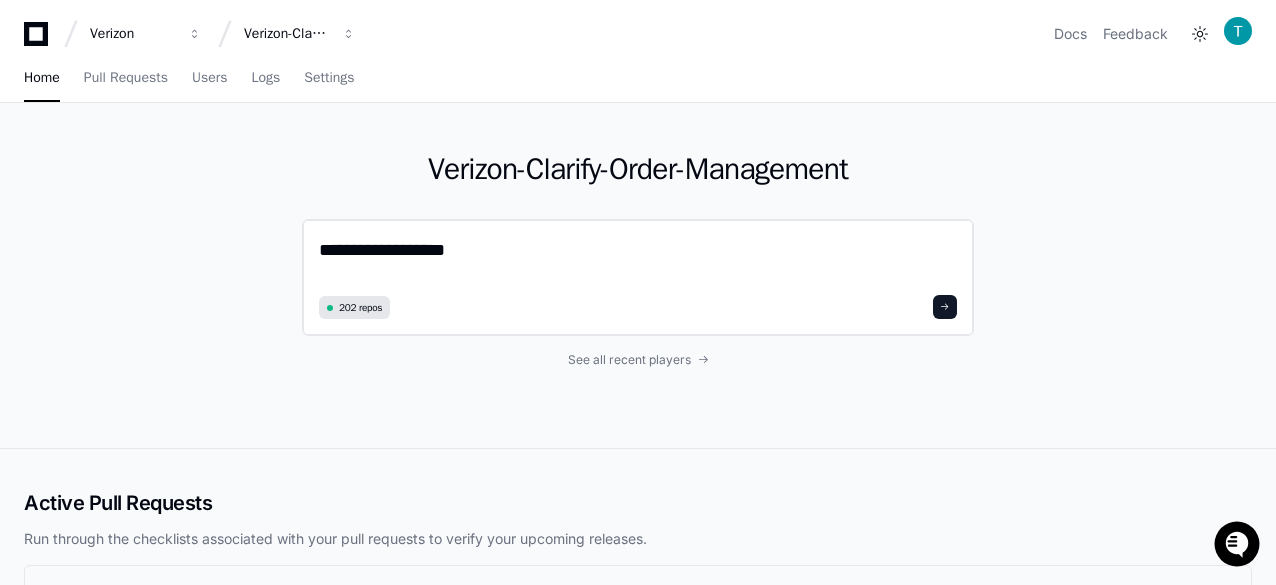 paste on "**********" 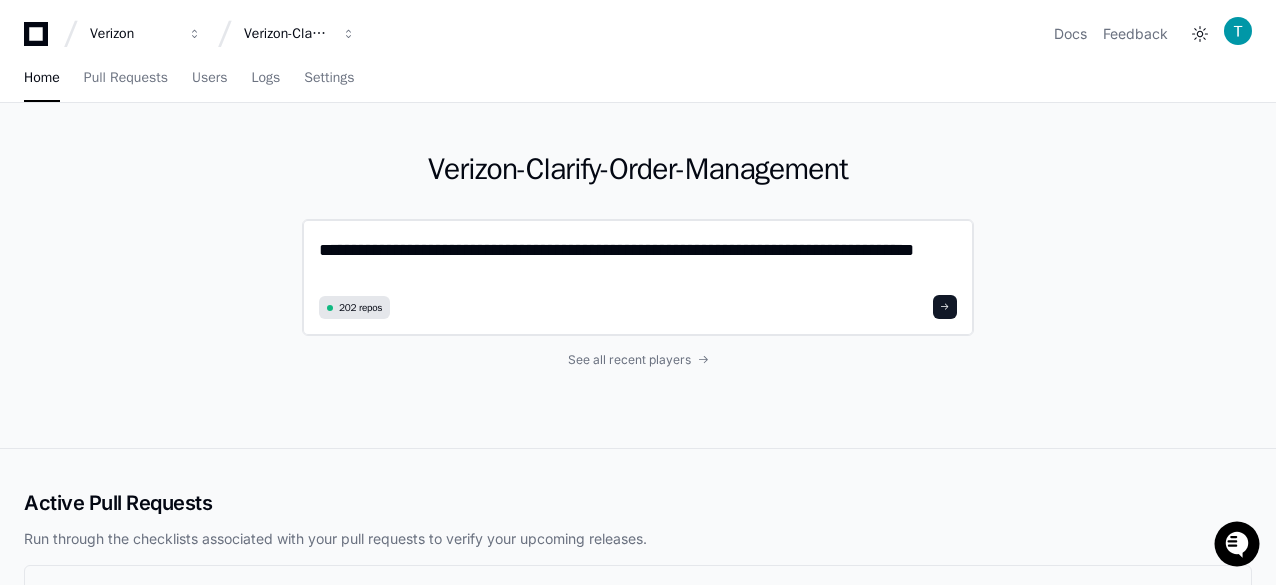 scroll, scrollTop: 0, scrollLeft: 0, axis: both 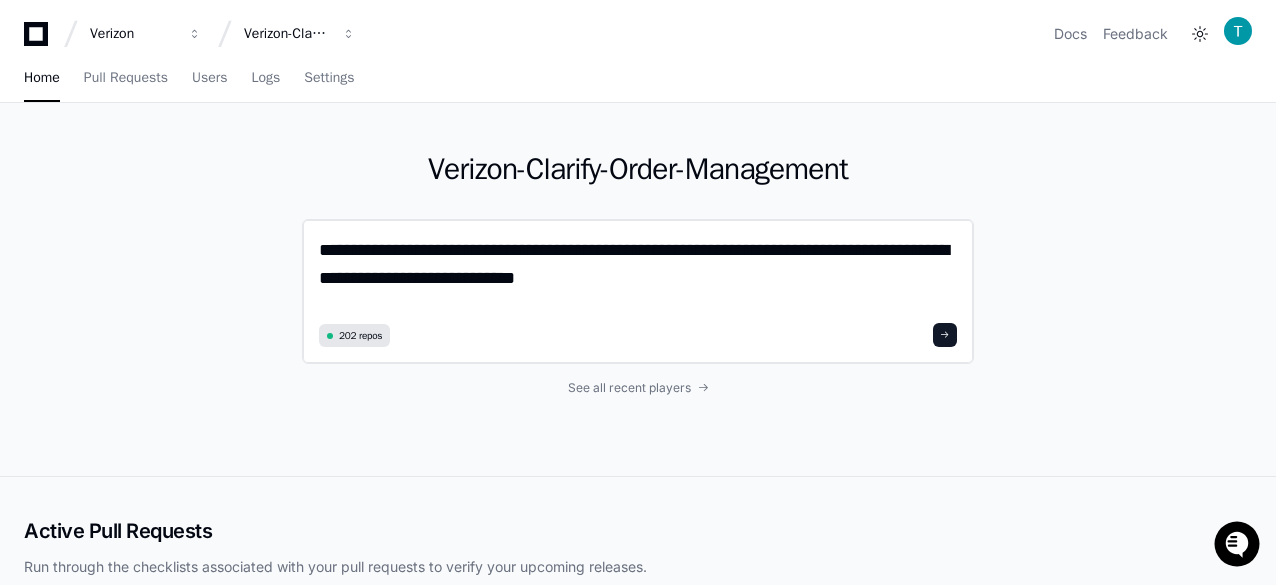 type on "**********" 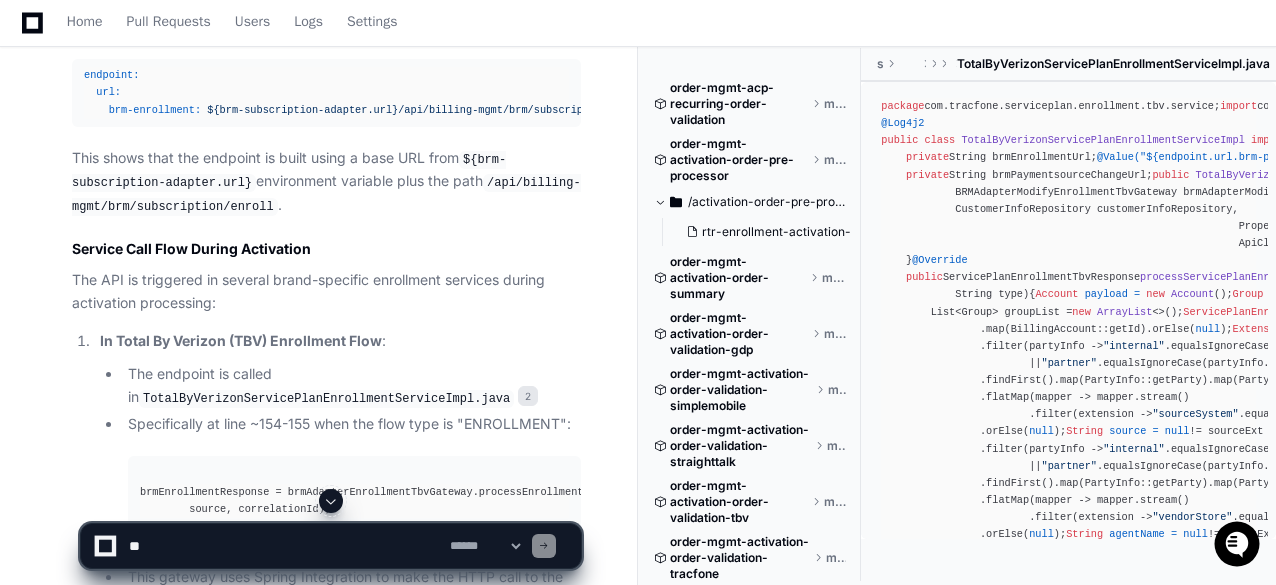 scroll, scrollTop: 2100, scrollLeft: 0, axis: vertical 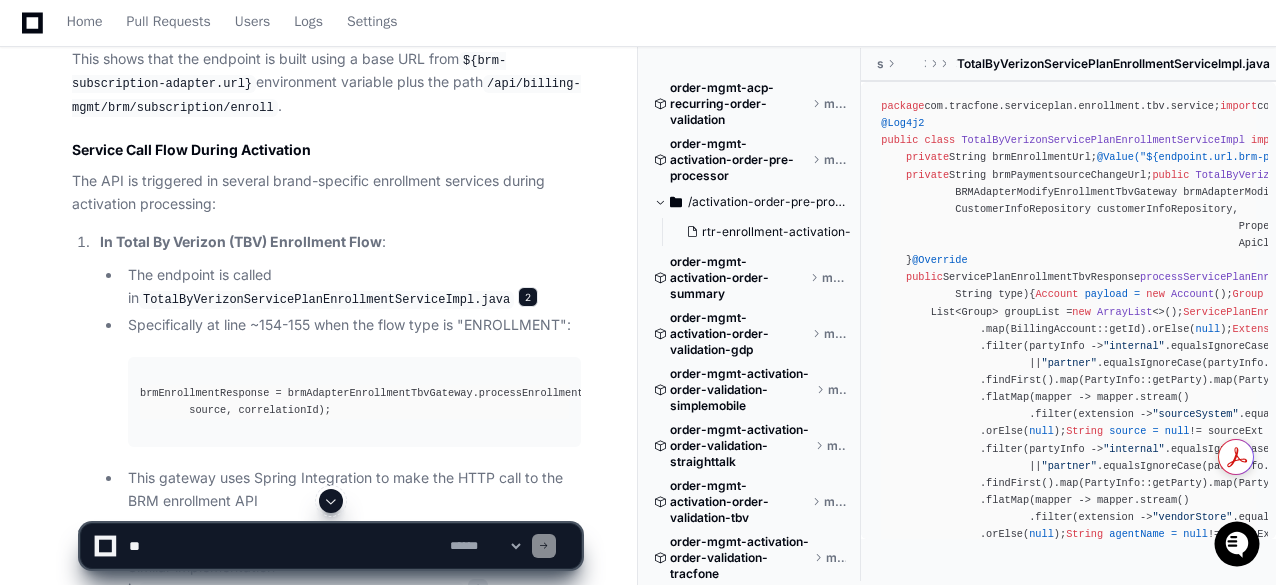 click on "2" 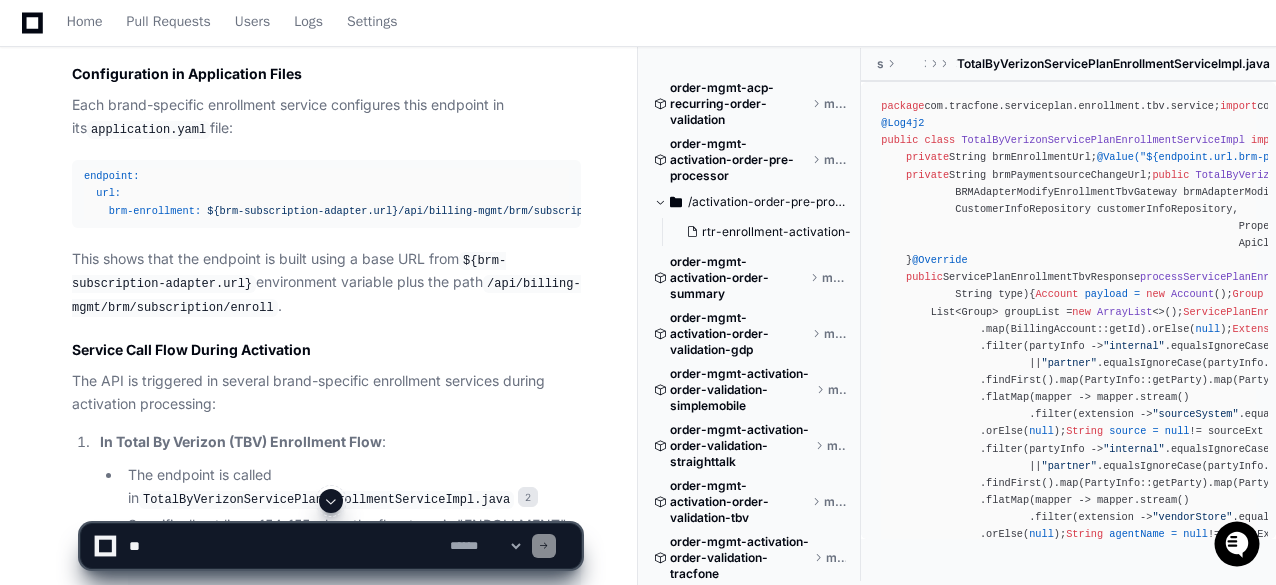 scroll, scrollTop: 2100, scrollLeft: 0, axis: vertical 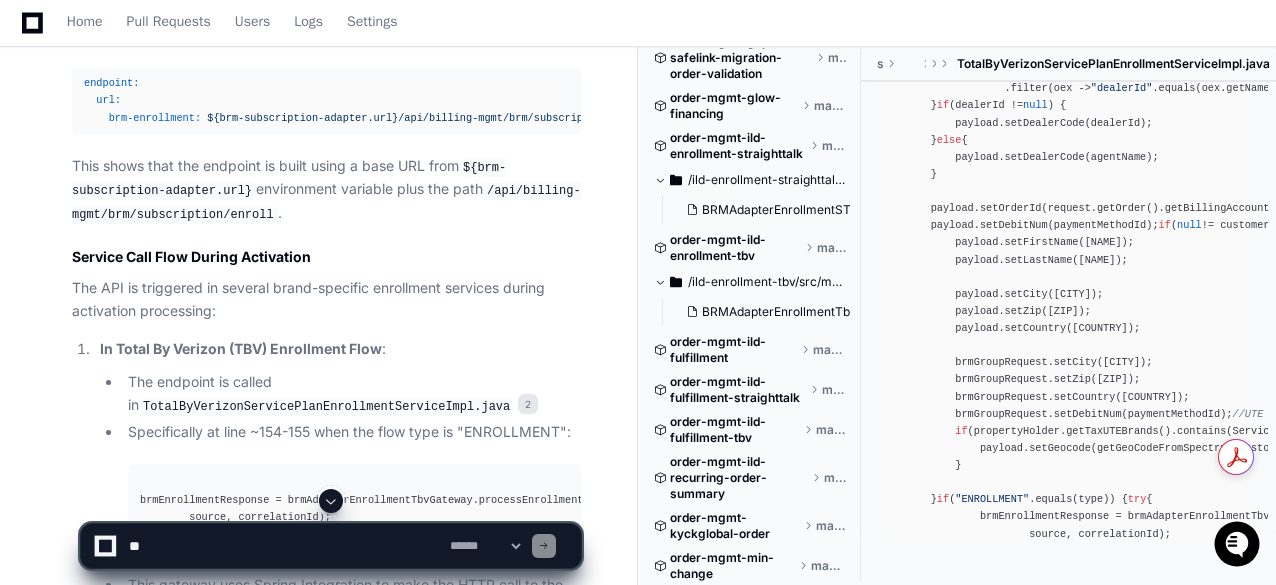 click 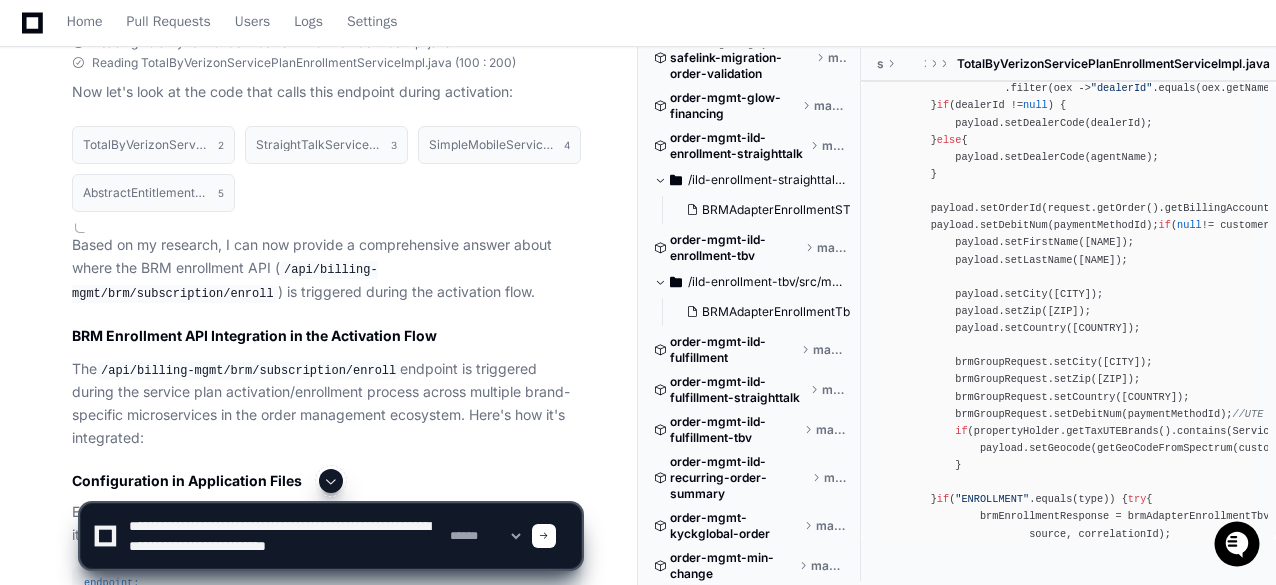 scroll, scrollTop: 1393, scrollLeft: 0, axis: vertical 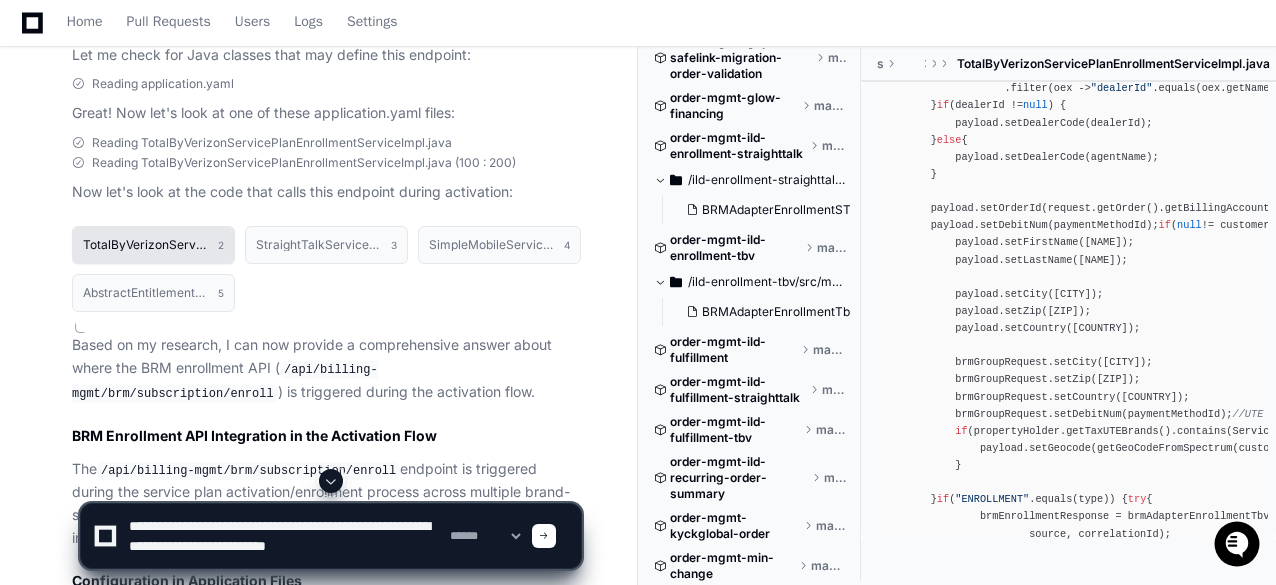 click on "TotalByVerizonServicePlanEnrollmentServiceImpl.java" 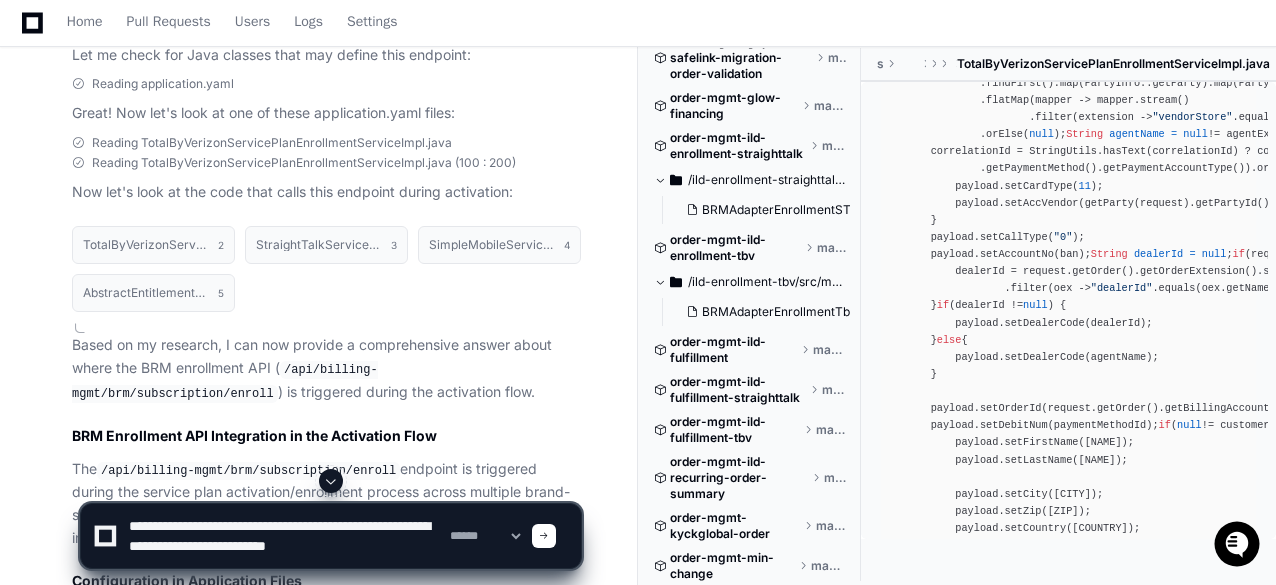 scroll, scrollTop: 0, scrollLeft: 0, axis: both 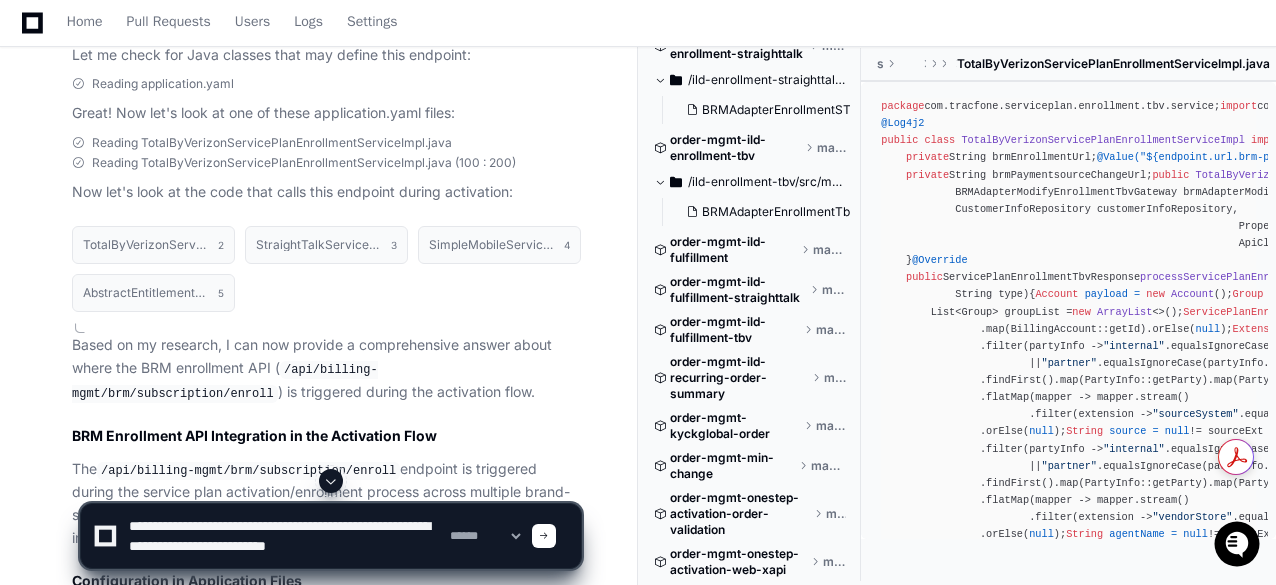 click 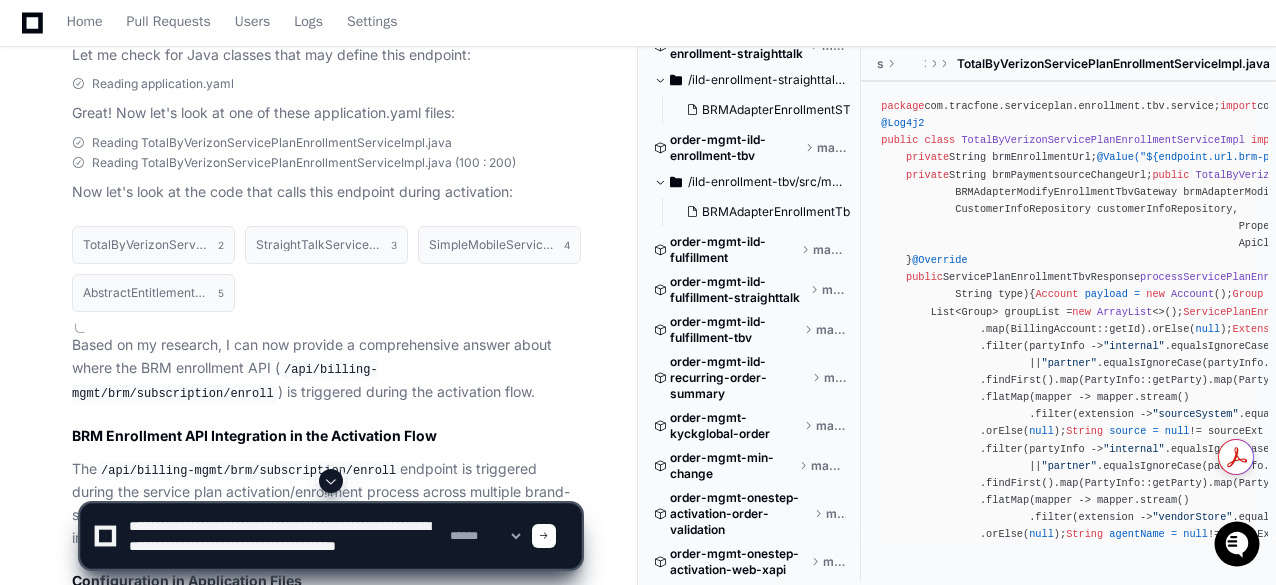 scroll, scrollTop: 6, scrollLeft: 0, axis: vertical 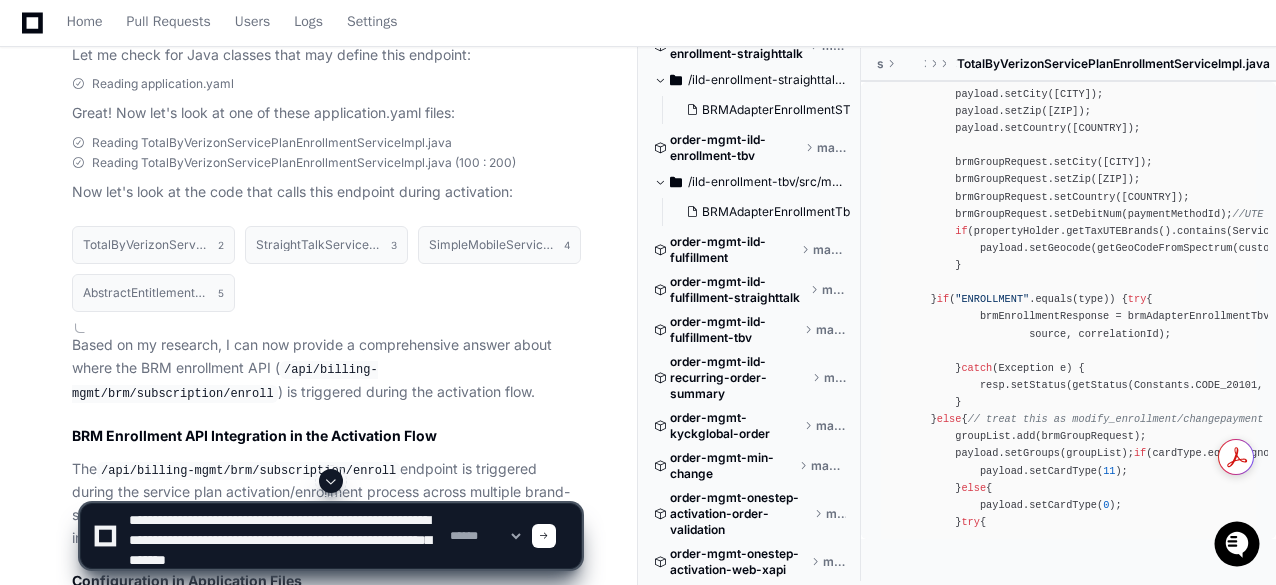 type on "**********" 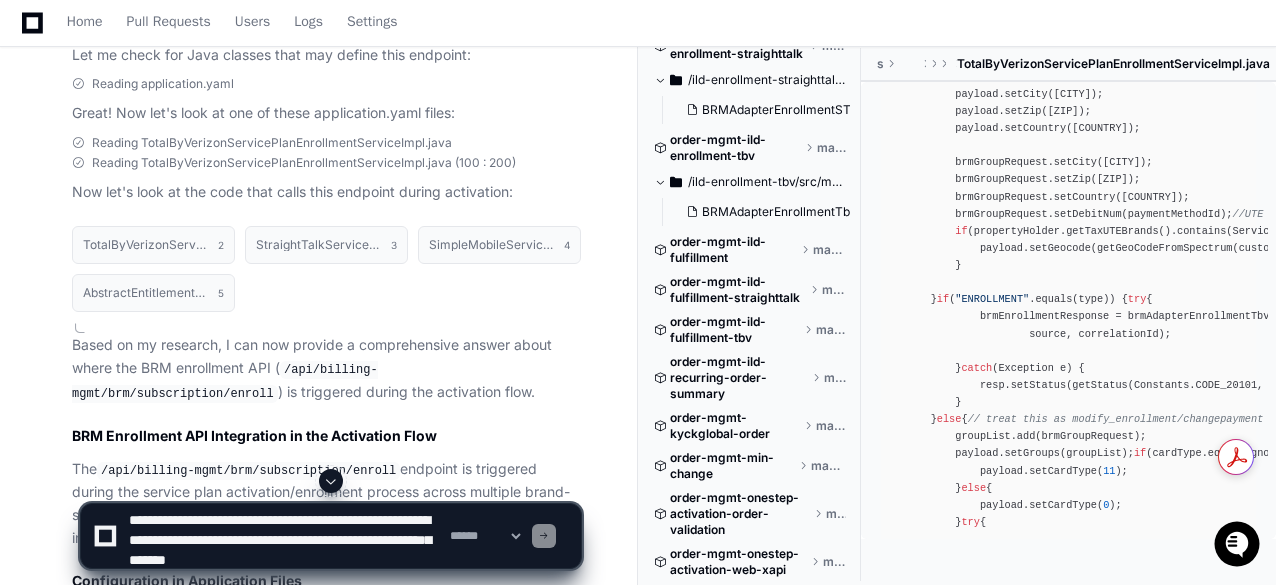 type 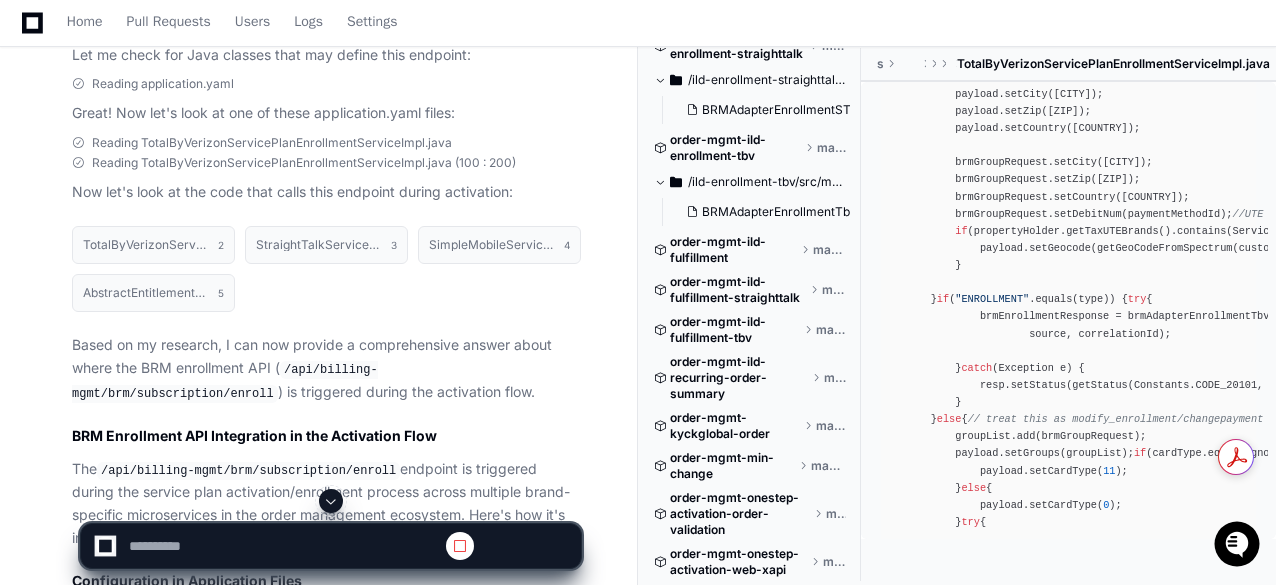 scroll, scrollTop: 0, scrollLeft: 0, axis: both 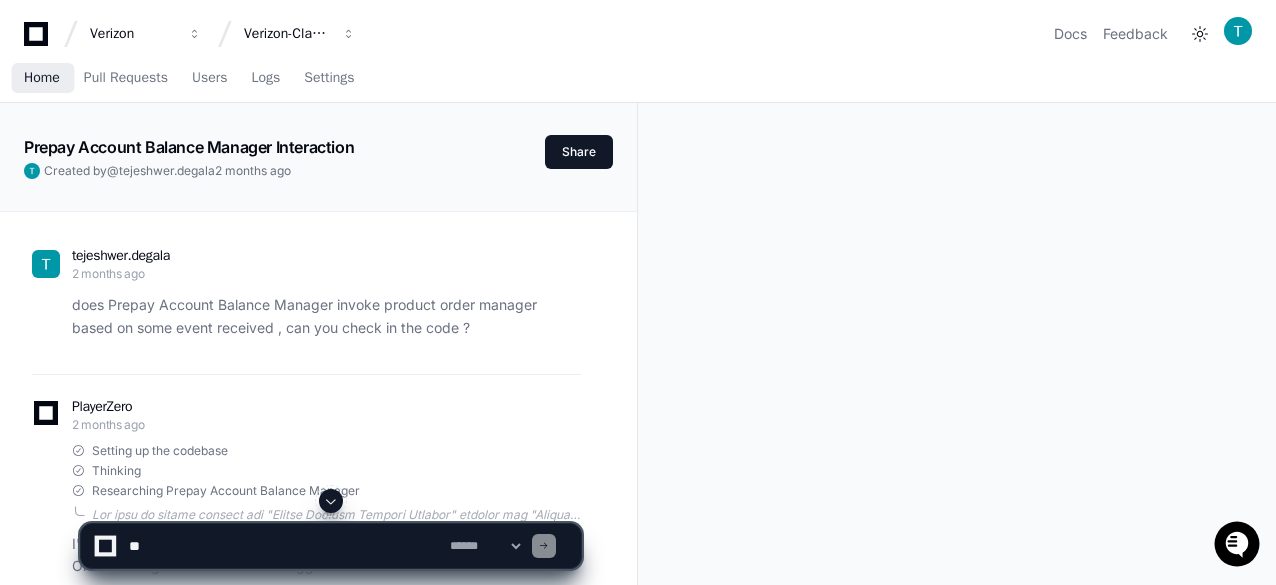 click on "Home" at bounding box center (42, 78) 